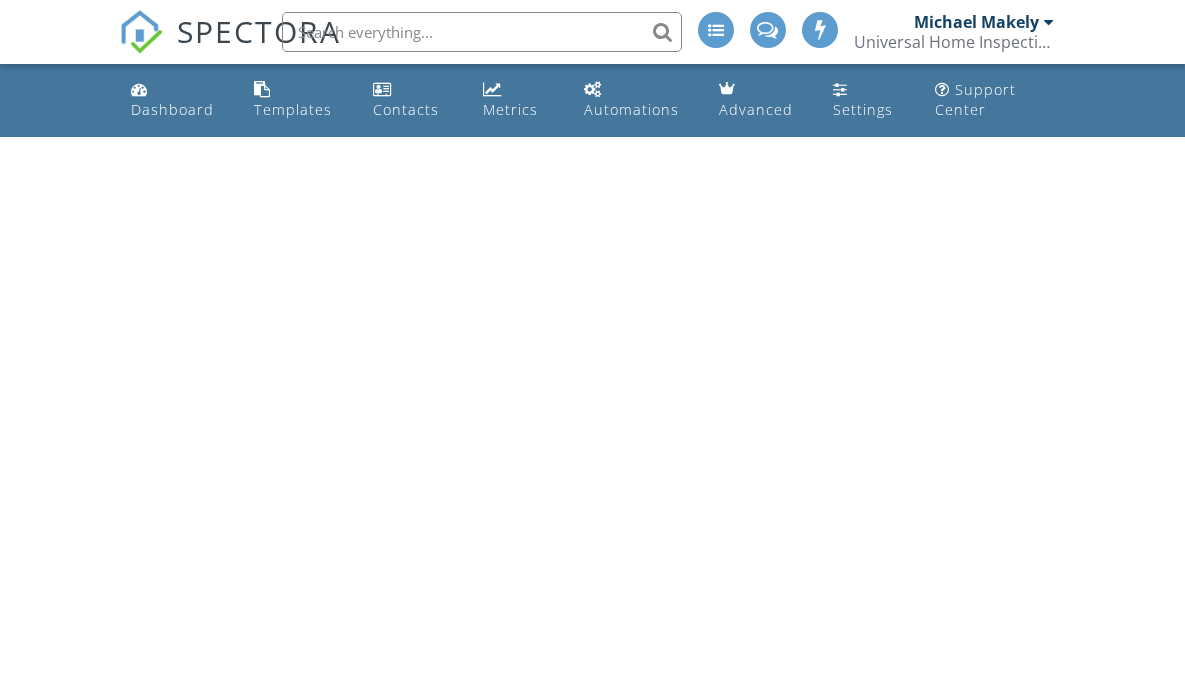 scroll, scrollTop: 0, scrollLeft: 0, axis: both 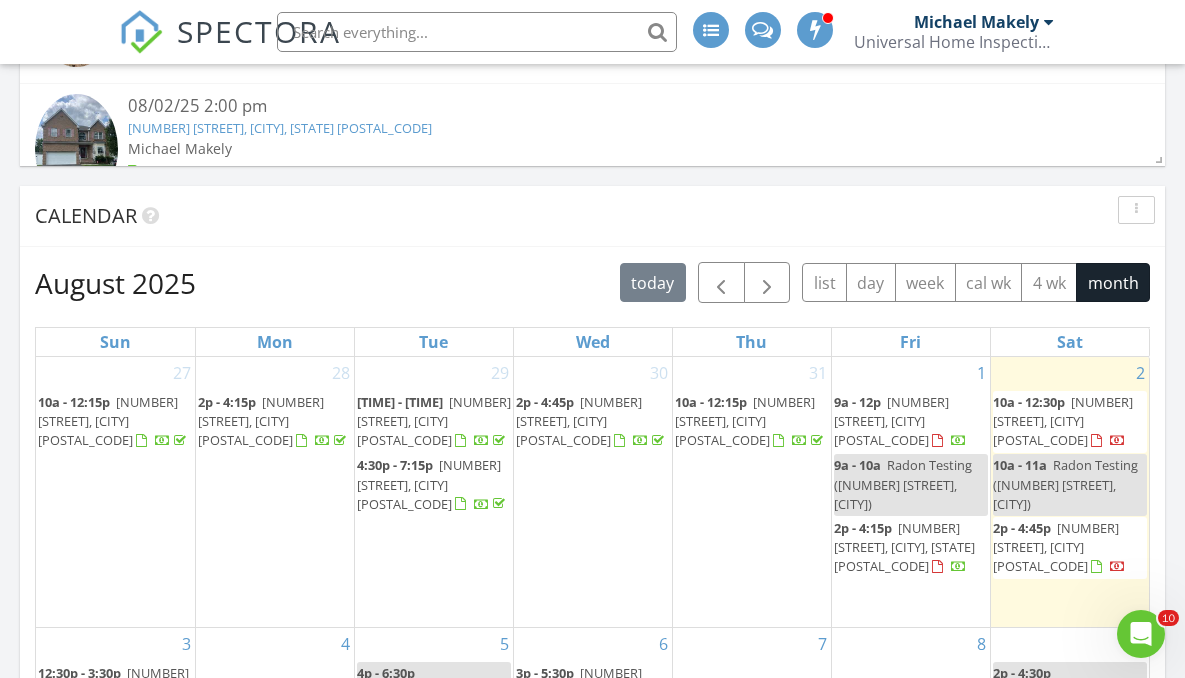 click on "6 Dexter Rd, East Brunswick 08816" at bounding box center [891, 421] 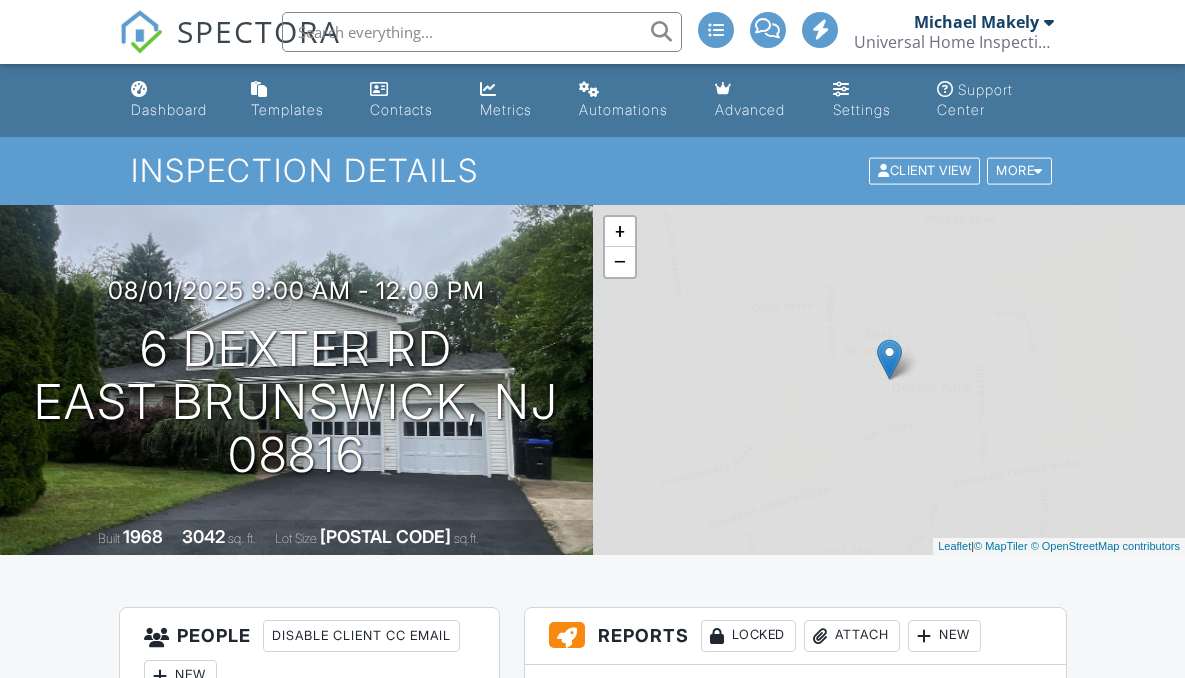 scroll, scrollTop: 0, scrollLeft: 0, axis: both 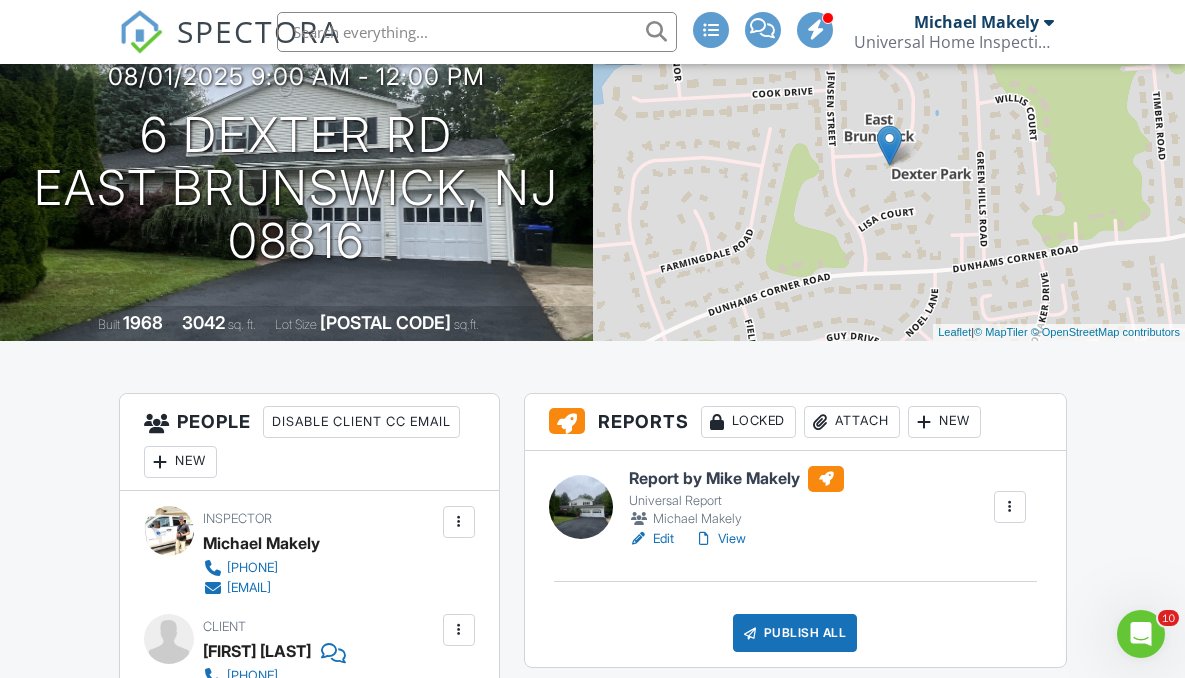 click on "Report by Mike Makely" at bounding box center [736, 479] 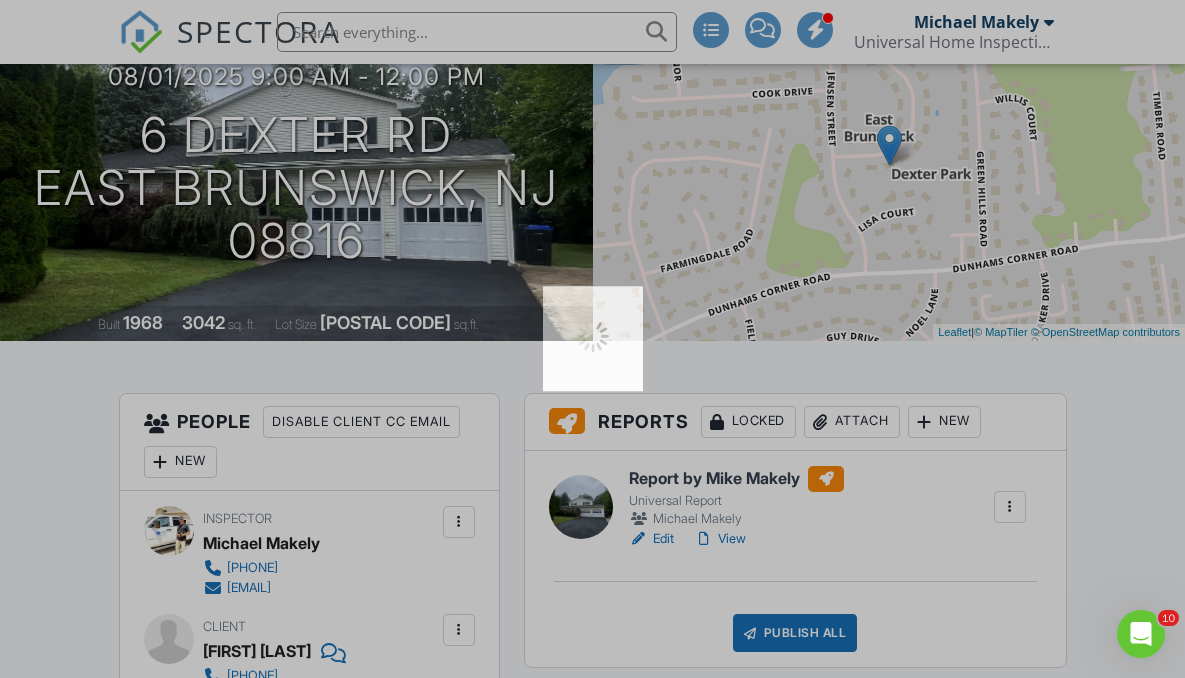 click at bounding box center (592, 339) 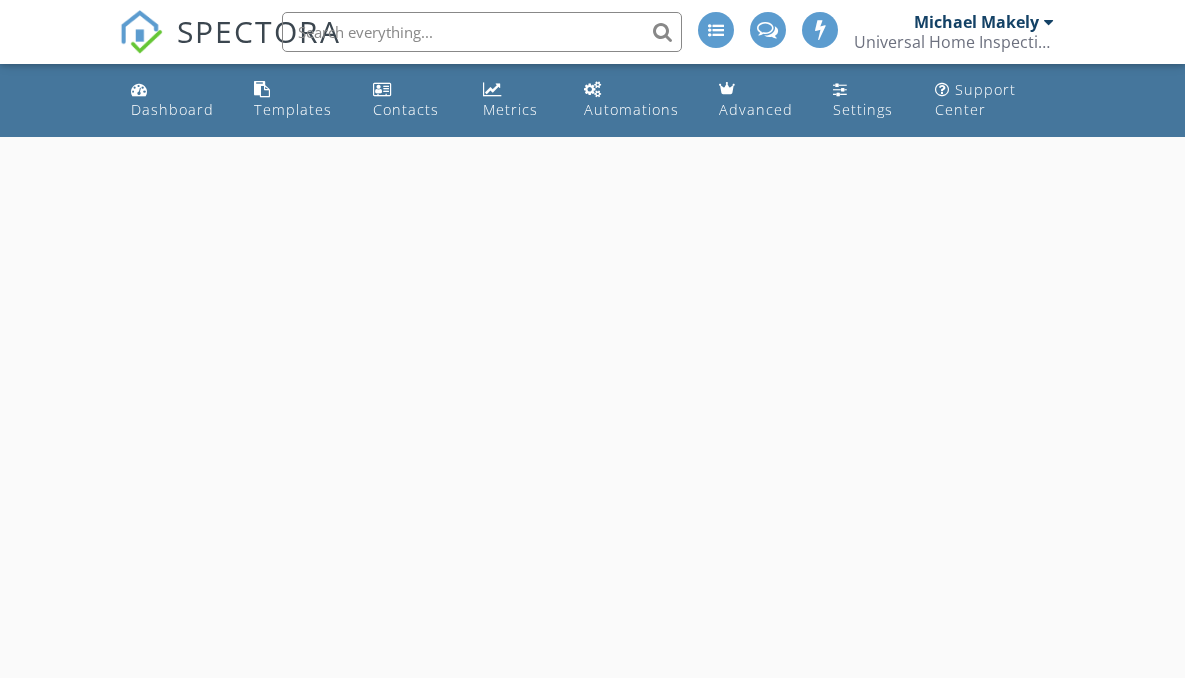scroll, scrollTop: 0, scrollLeft: 0, axis: both 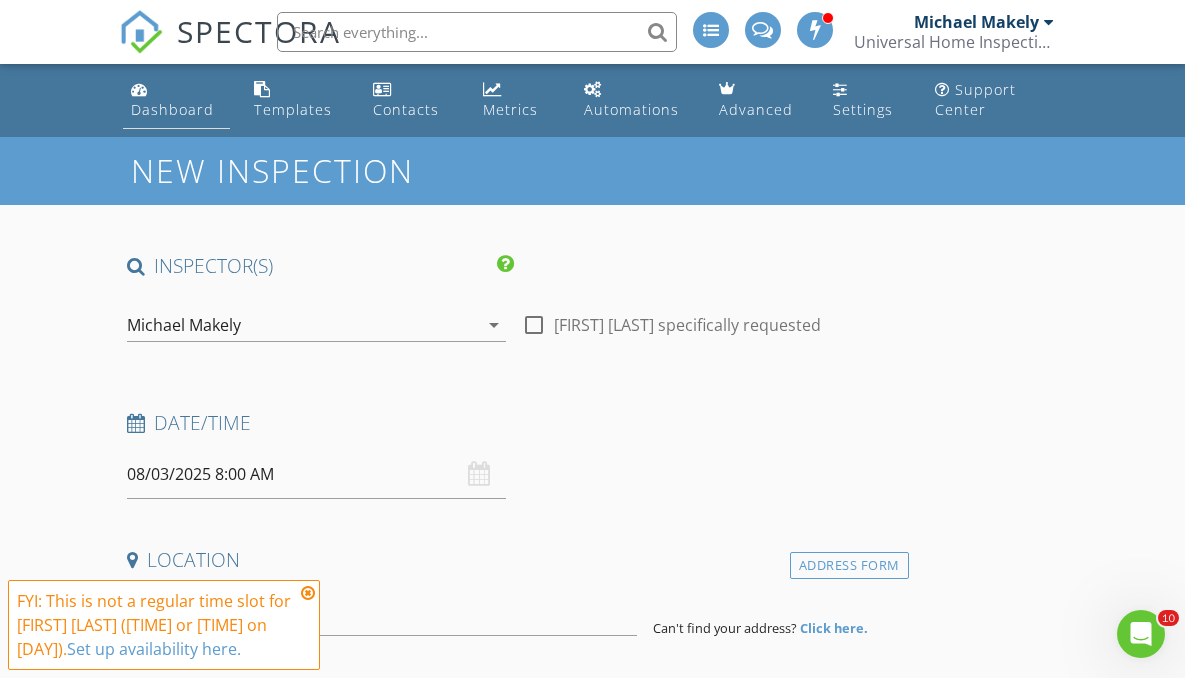 click on "Dashboard" at bounding box center (172, 109) 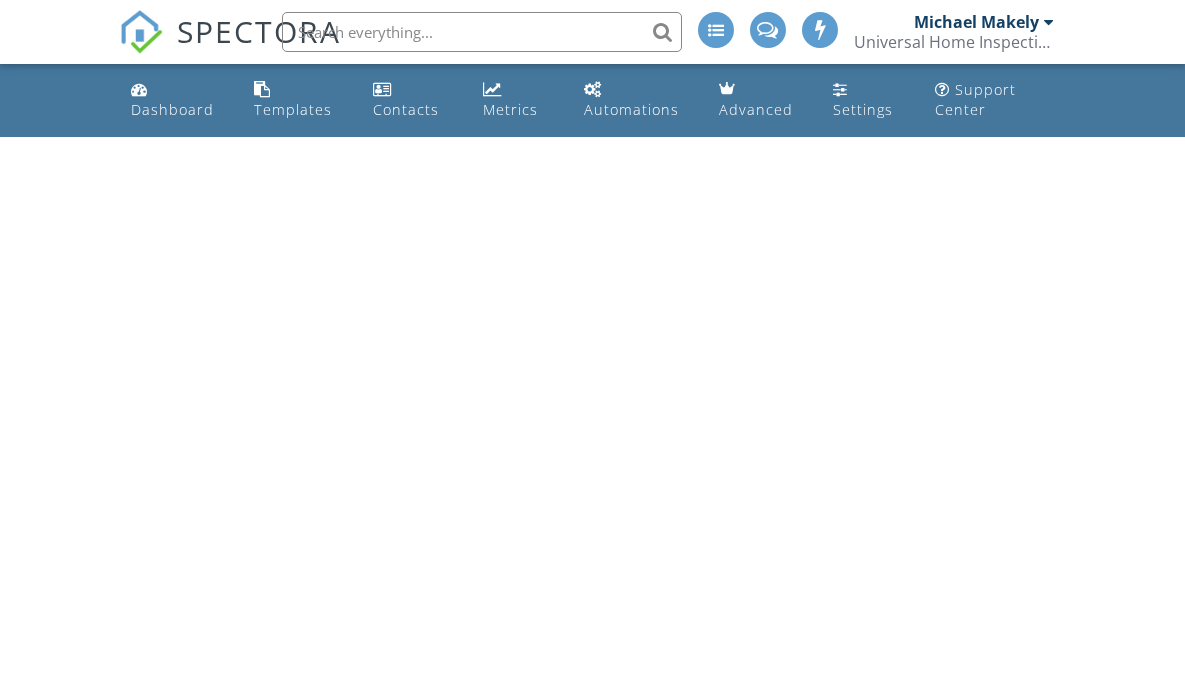 scroll, scrollTop: 0, scrollLeft: 0, axis: both 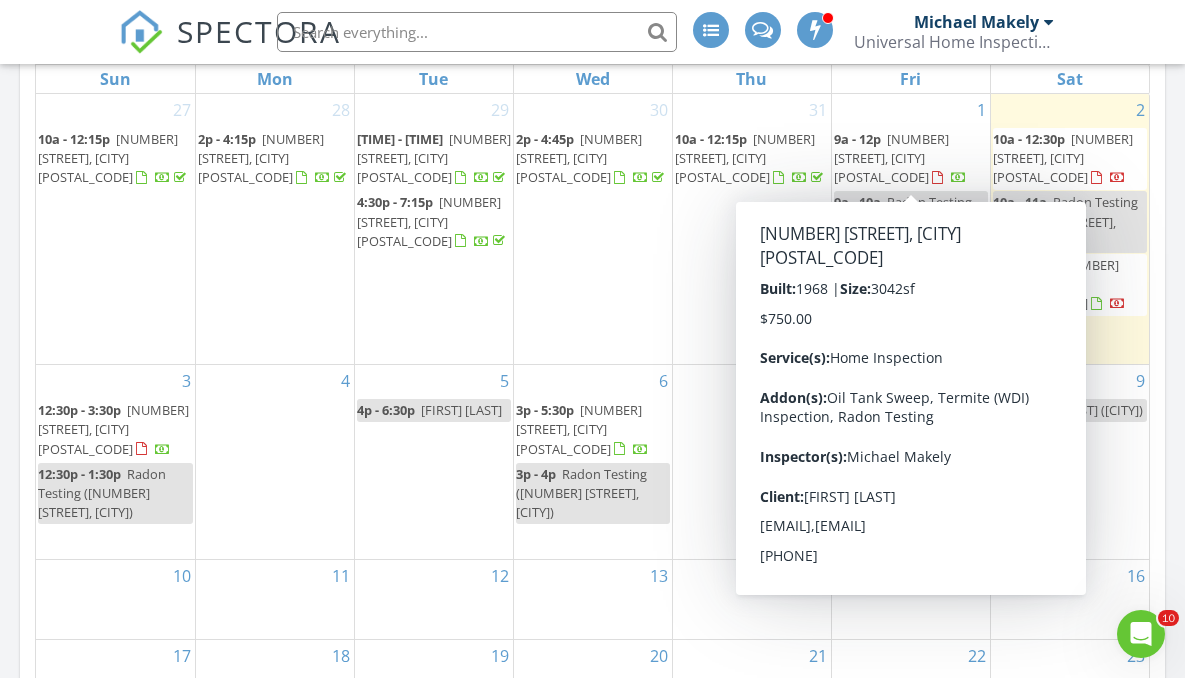 click on "6 Dexter Rd, East Brunswick 08816" at bounding box center [891, 158] 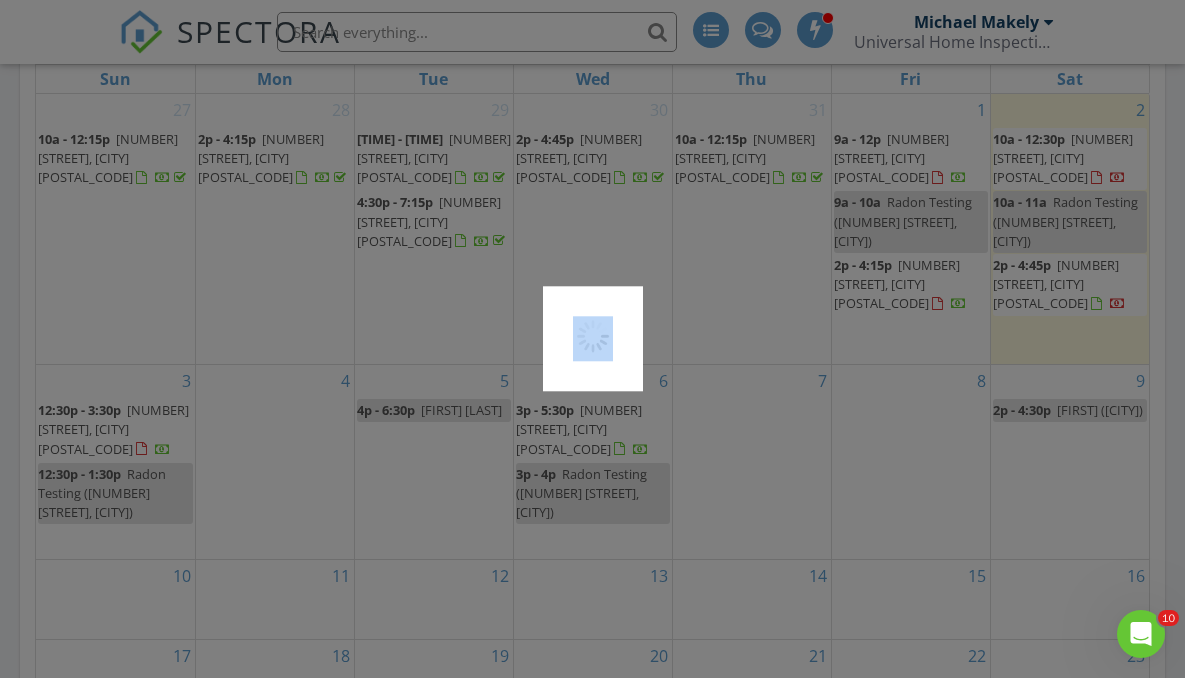 click at bounding box center (592, 339) 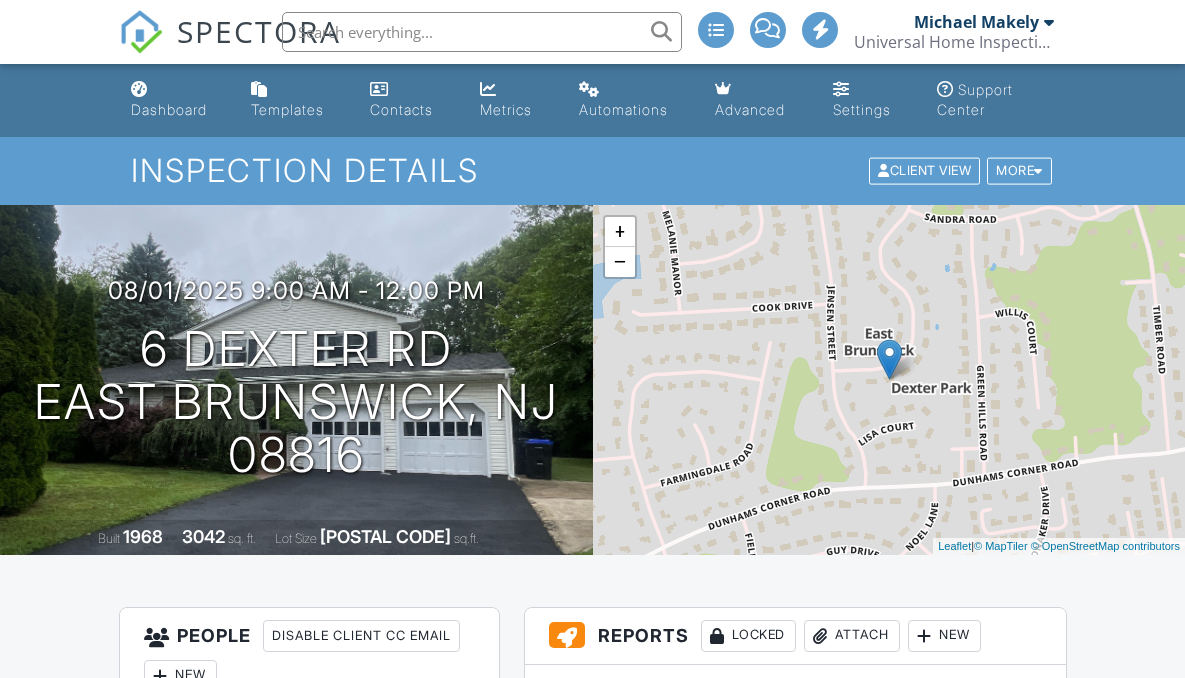 scroll, scrollTop: 225, scrollLeft: 0, axis: vertical 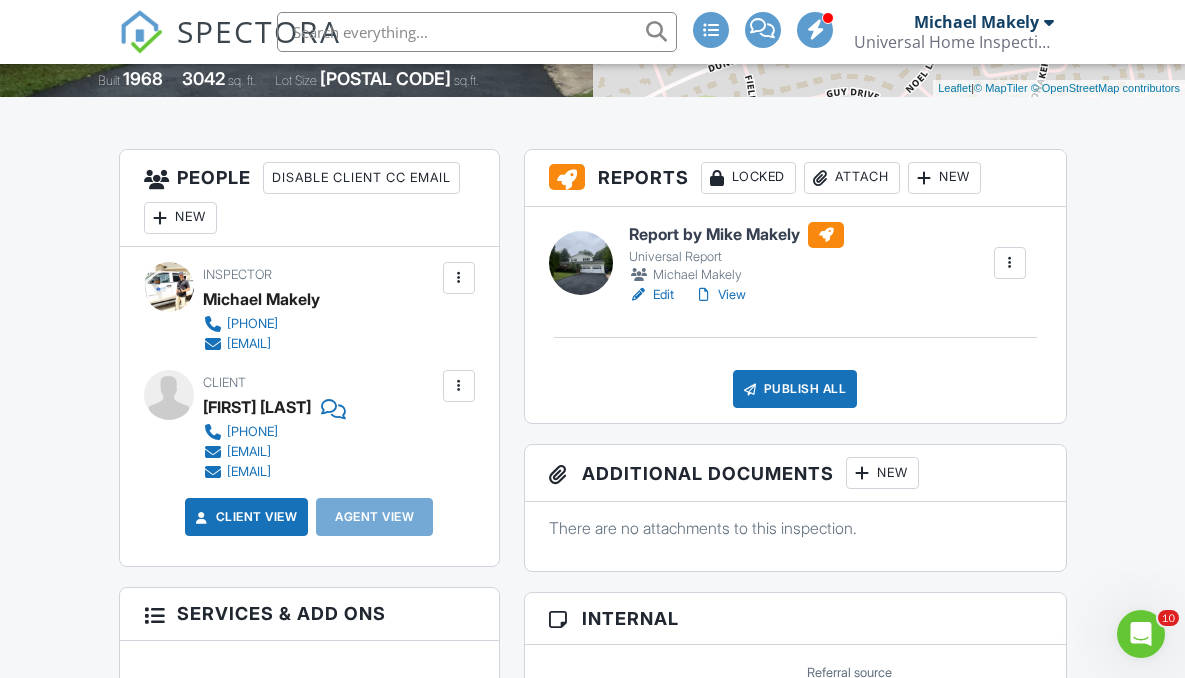 click on "Attach" at bounding box center [852, 178] 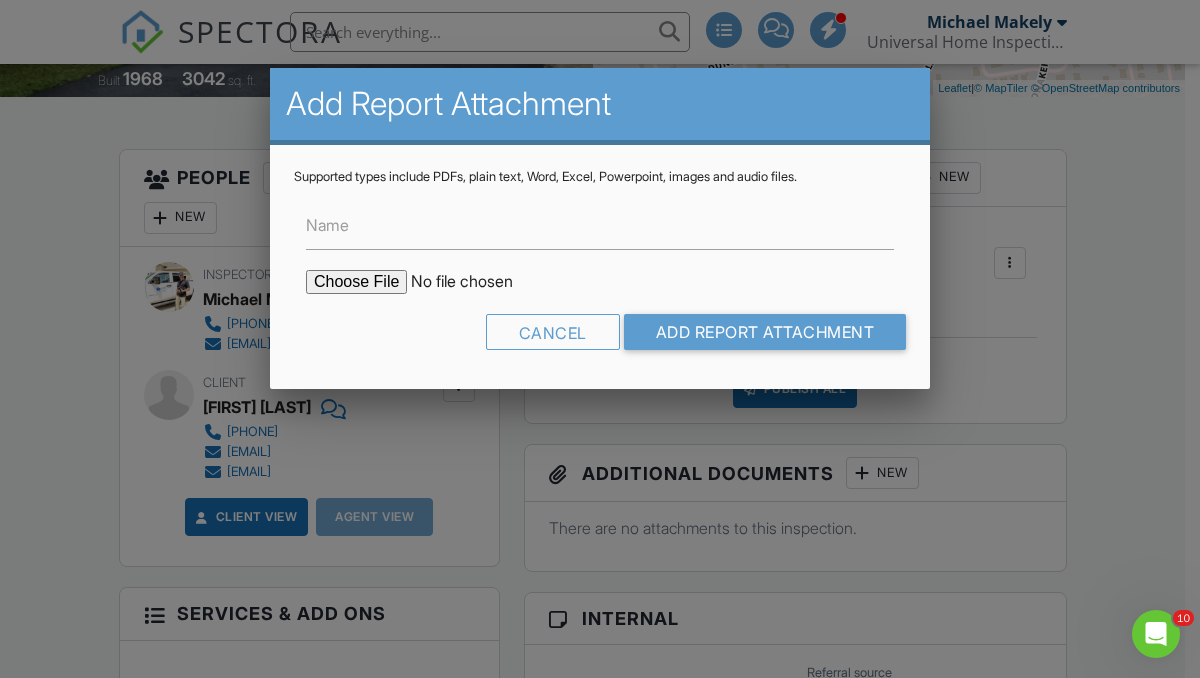 click at bounding box center [476, 282] 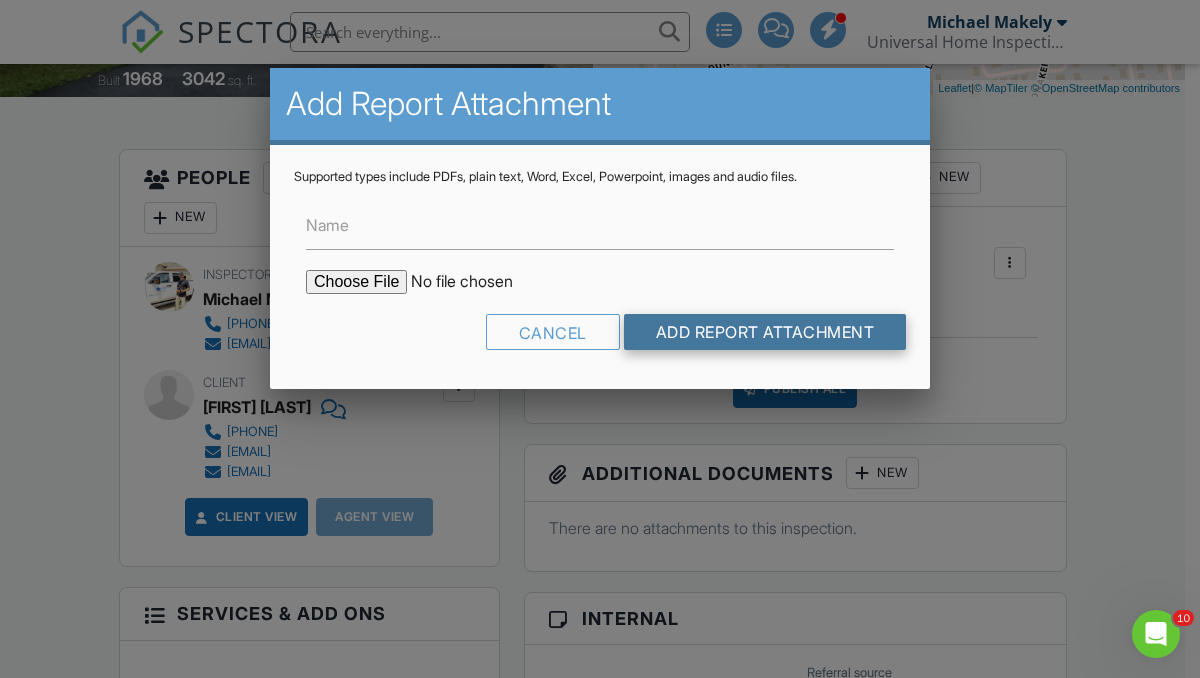 click on "Add Report Attachment" at bounding box center (765, 332) 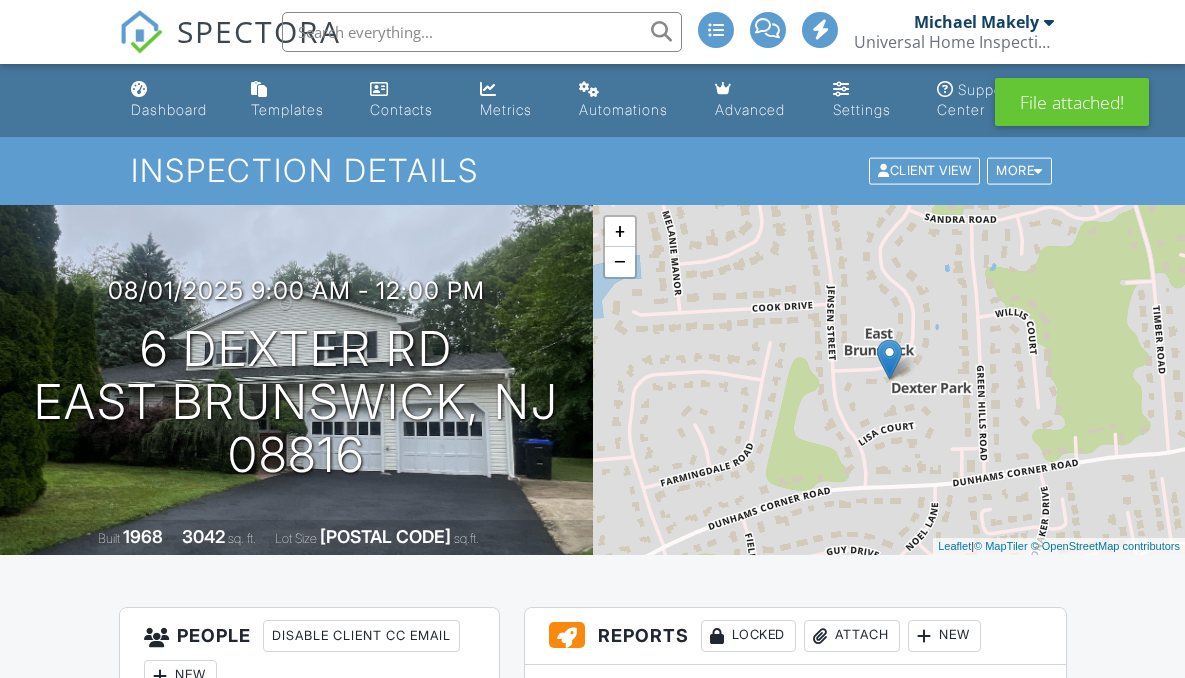 scroll, scrollTop: 0, scrollLeft: 0, axis: both 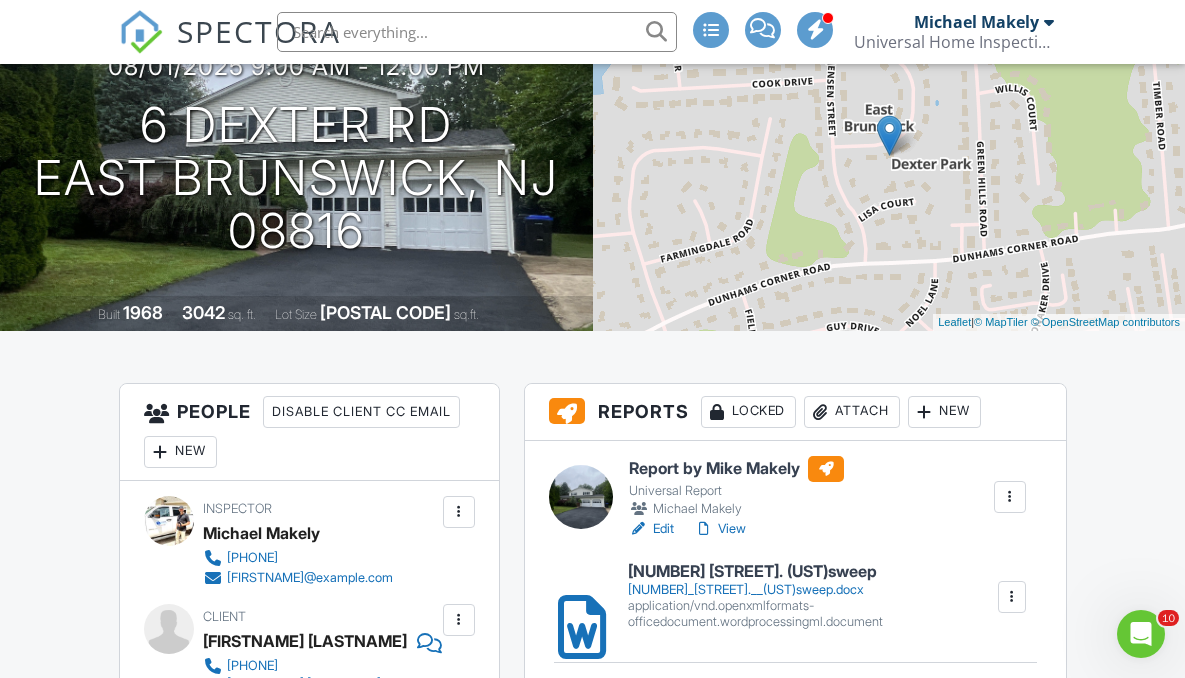 click on "Attach" at bounding box center [852, 412] 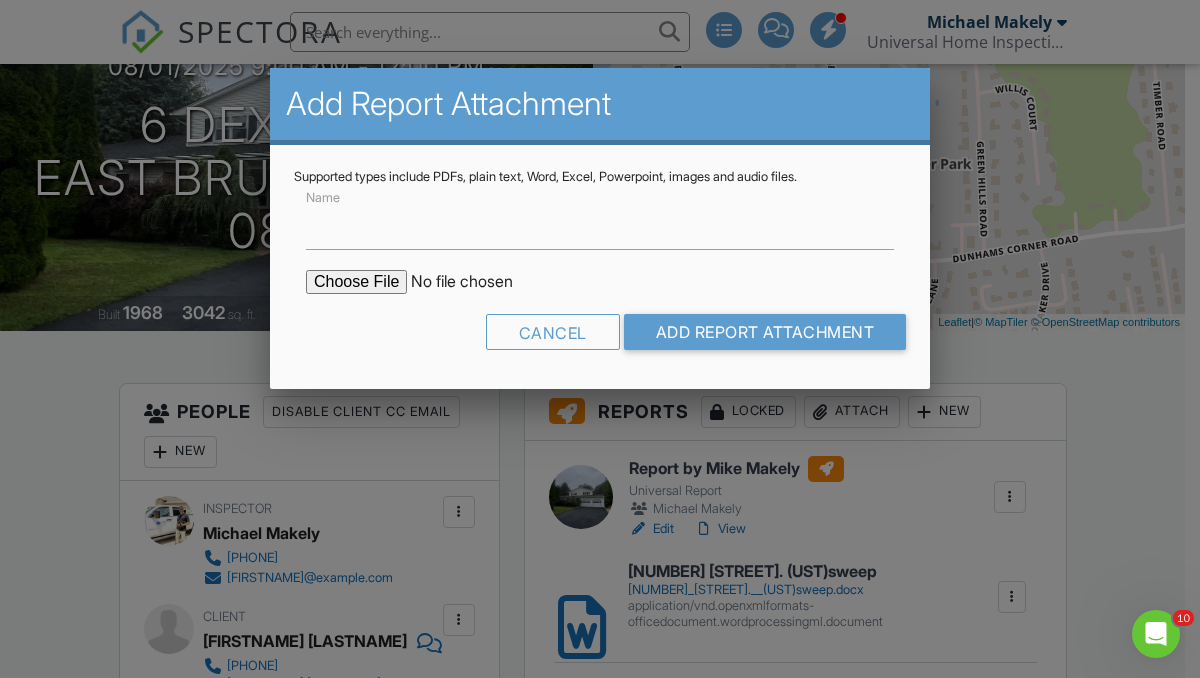 click at bounding box center [476, 282] 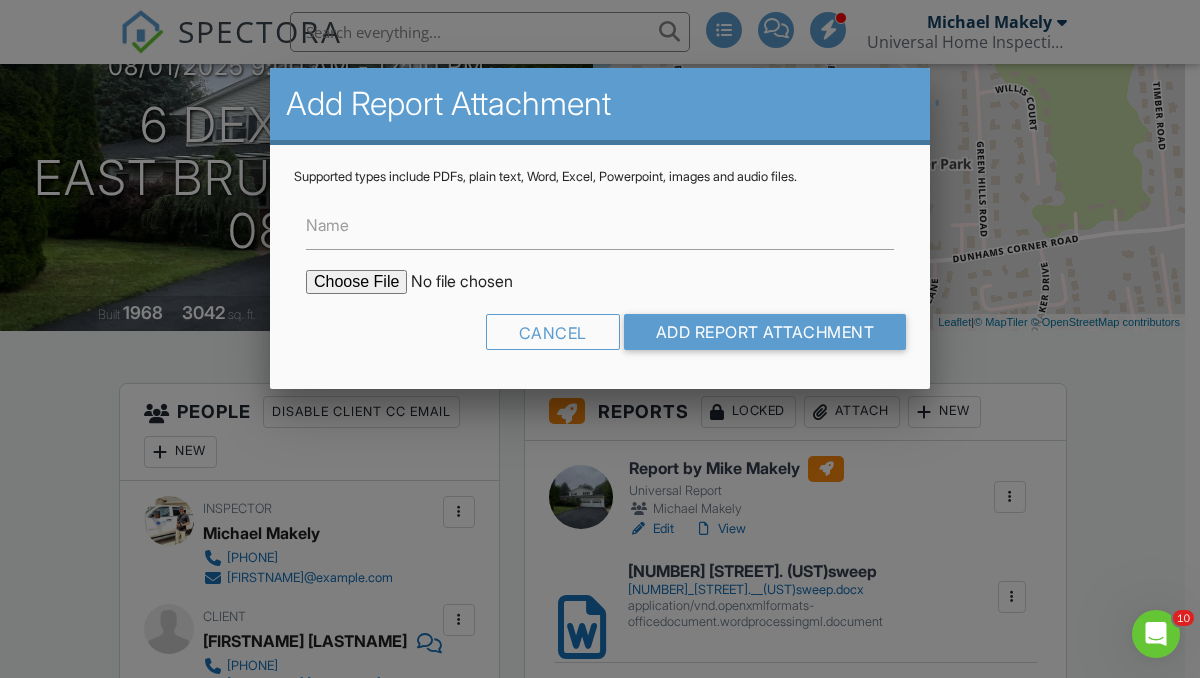 type on "C:\fakepath\6 Dexter Rd (WDI) report.pdf" 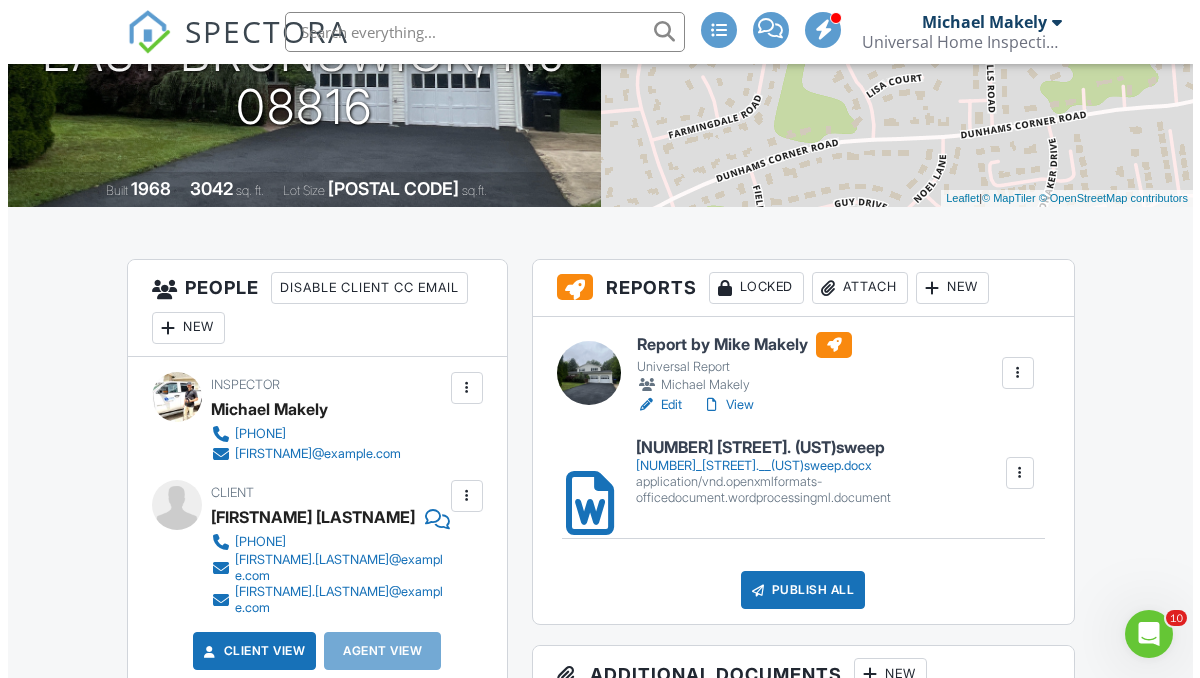 scroll, scrollTop: 452, scrollLeft: 0, axis: vertical 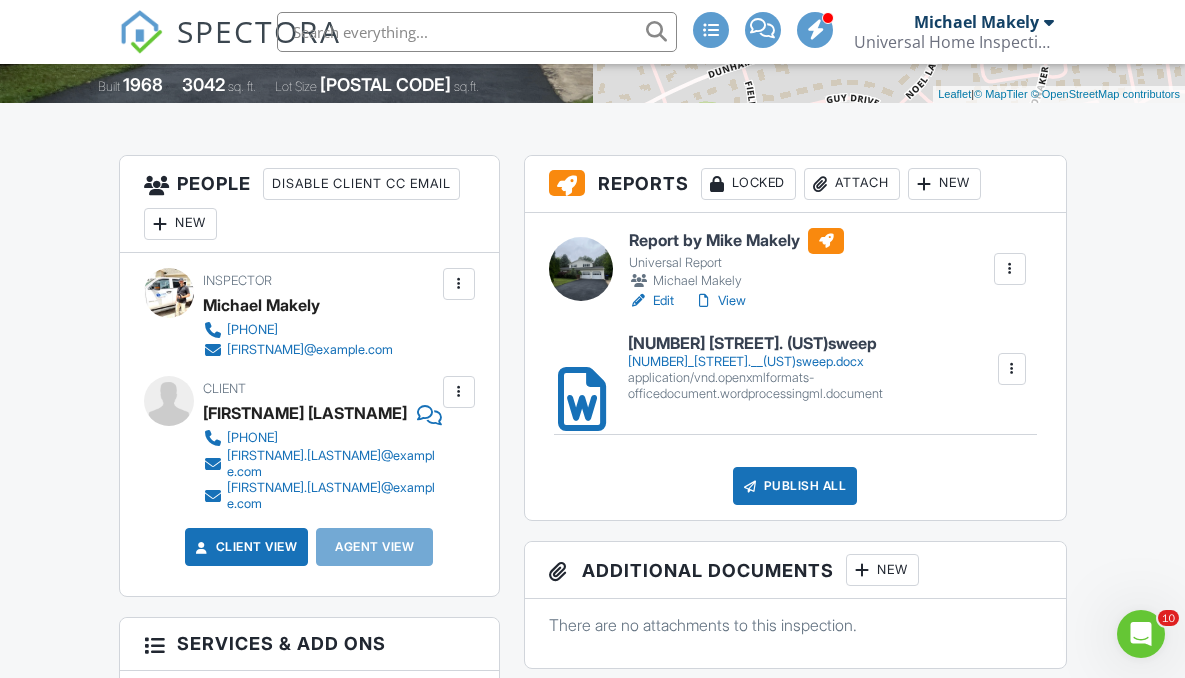 click on "Attach" at bounding box center [852, 184] 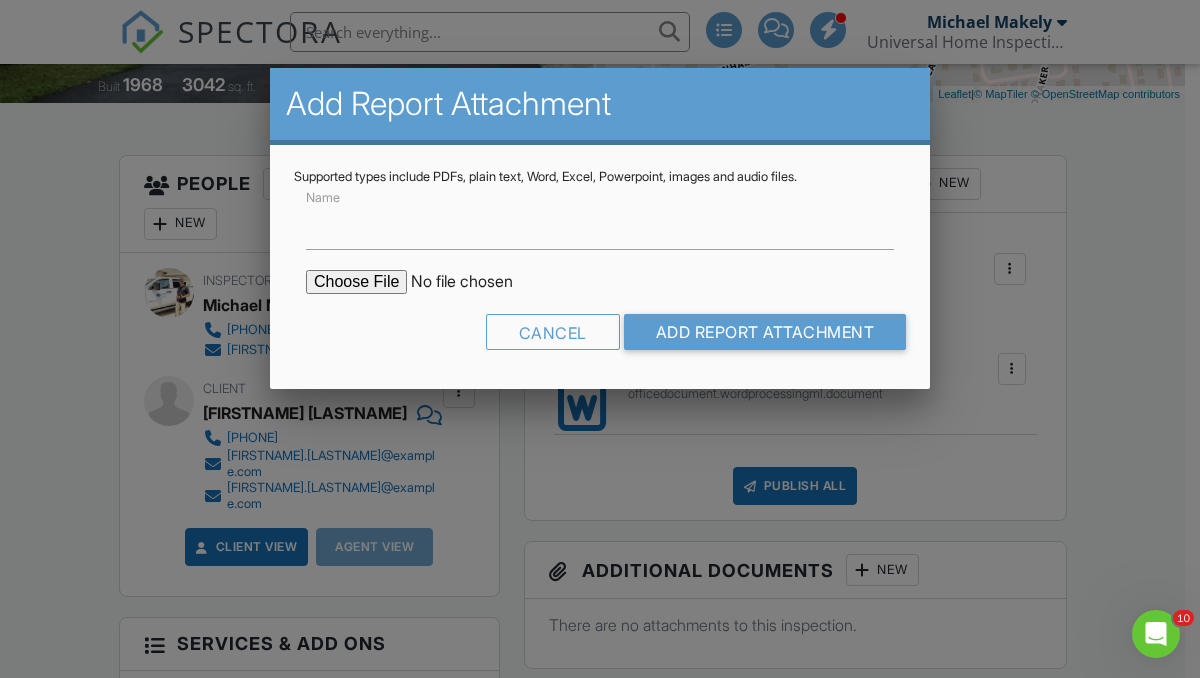 click at bounding box center (476, 282) 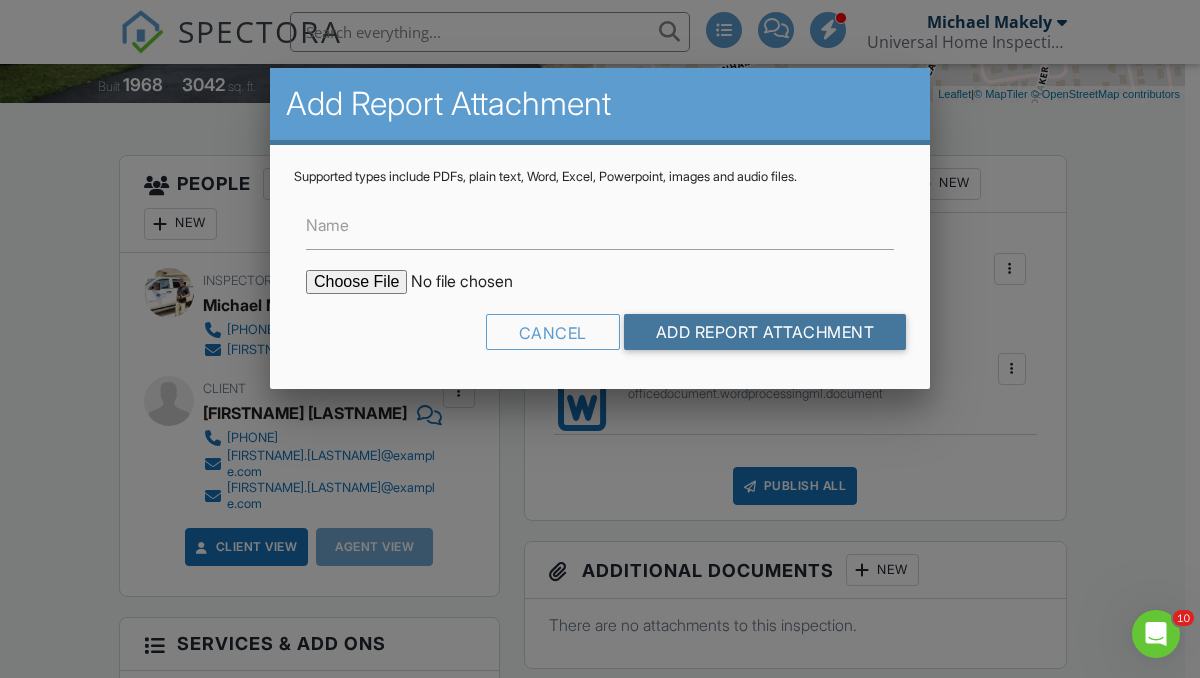 click on "Add Report Attachment" at bounding box center [765, 332] 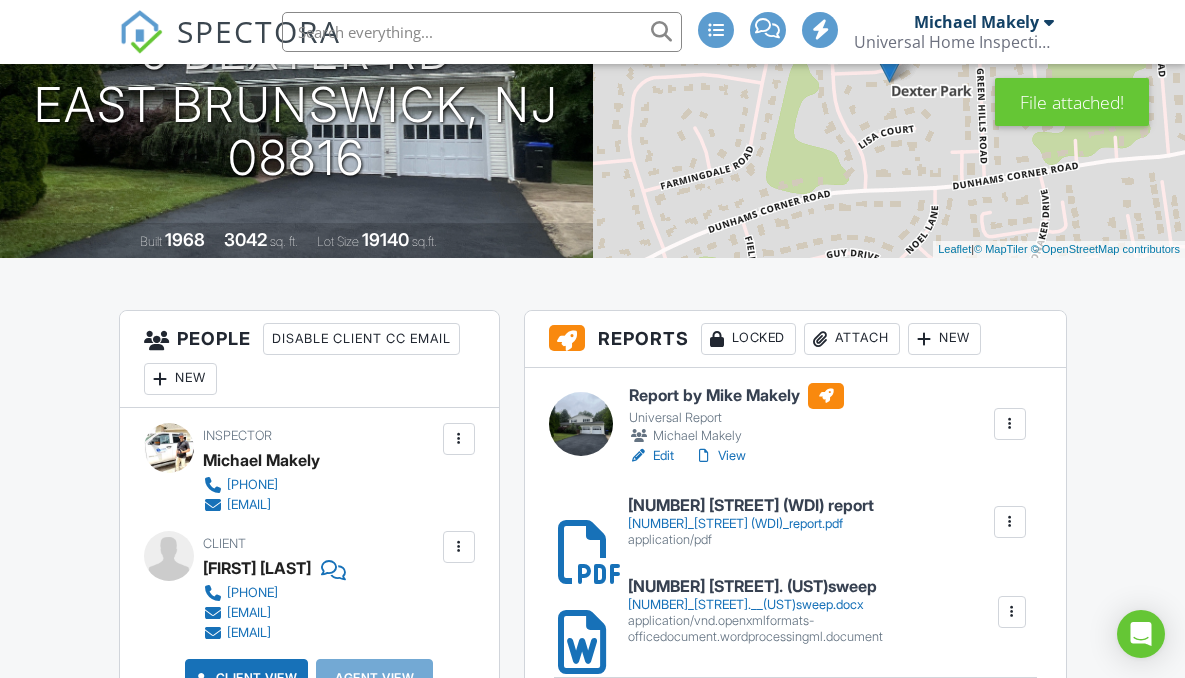 scroll, scrollTop: 419, scrollLeft: 0, axis: vertical 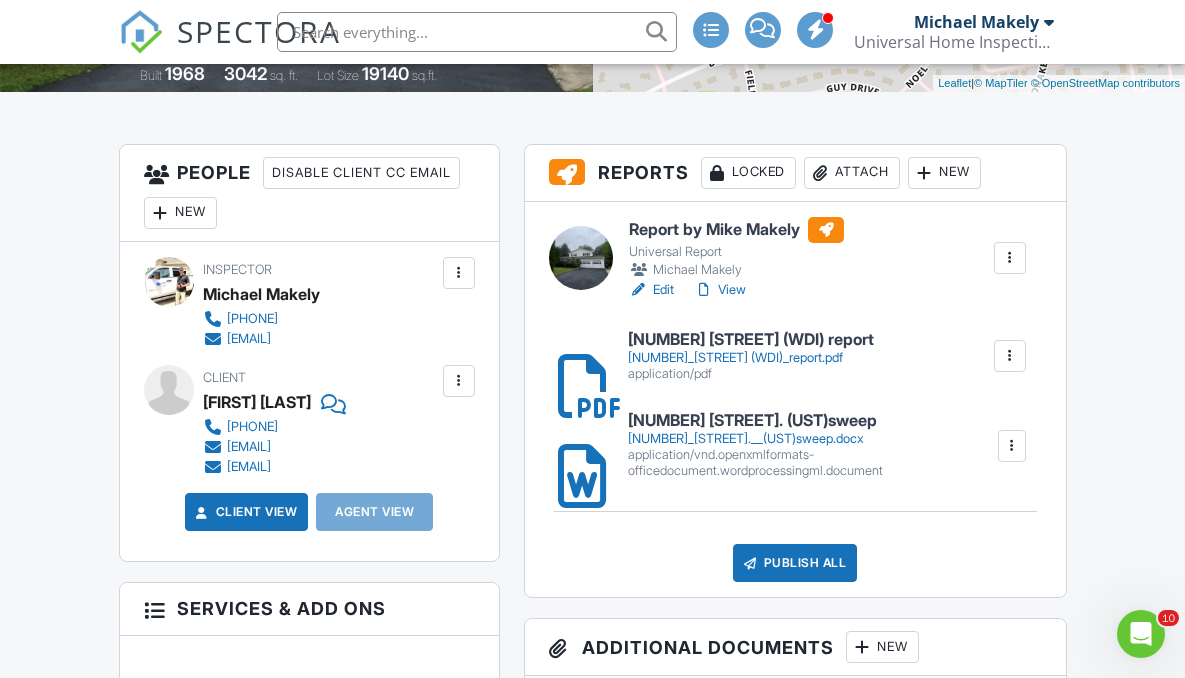 click on "New" at bounding box center [180, 213] 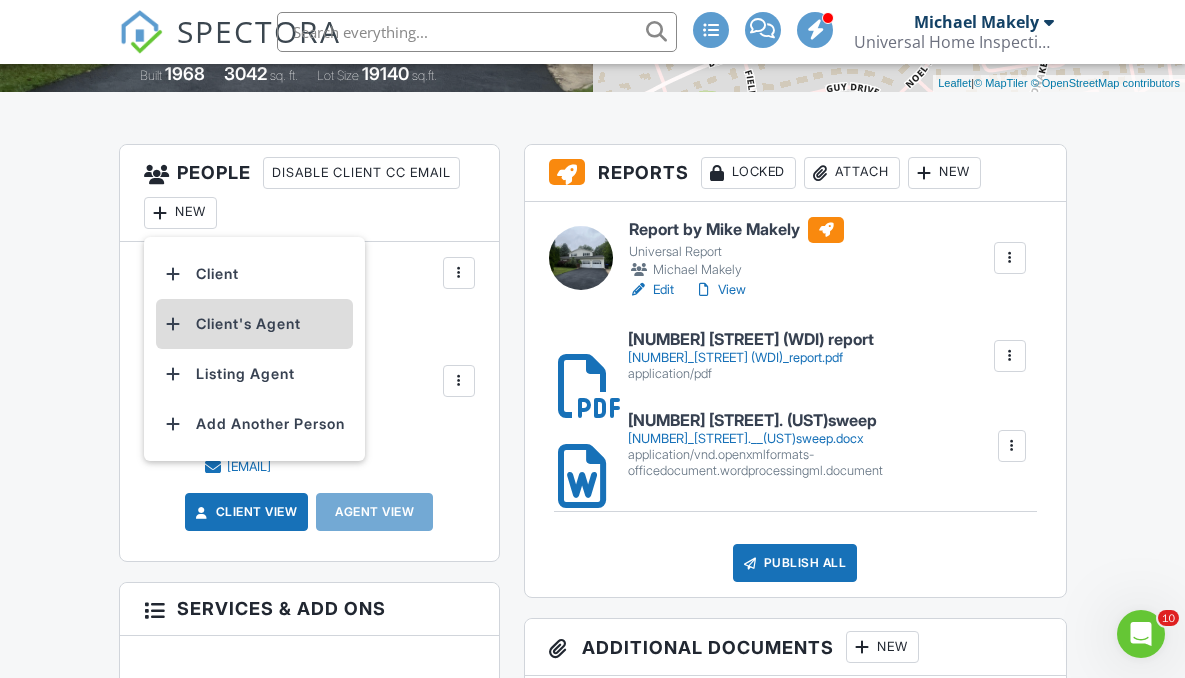click on "Client's Agent" at bounding box center [254, 324] 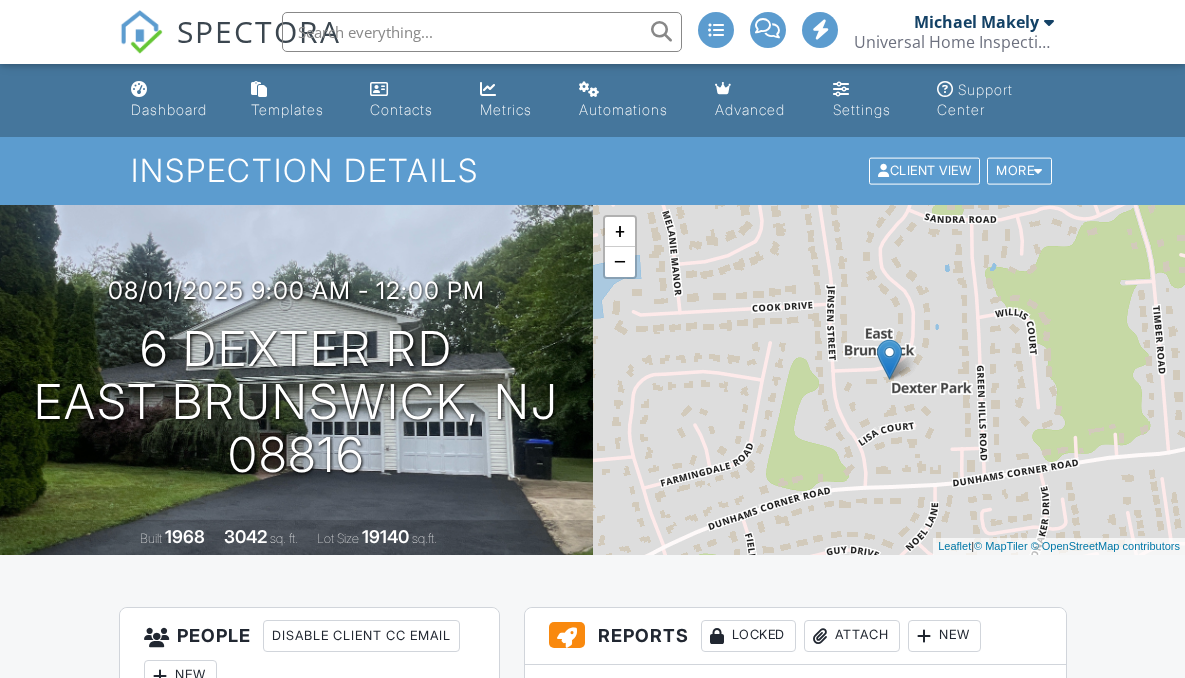 scroll, scrollTop: 483, scrollLeft: 0, axis: vertical 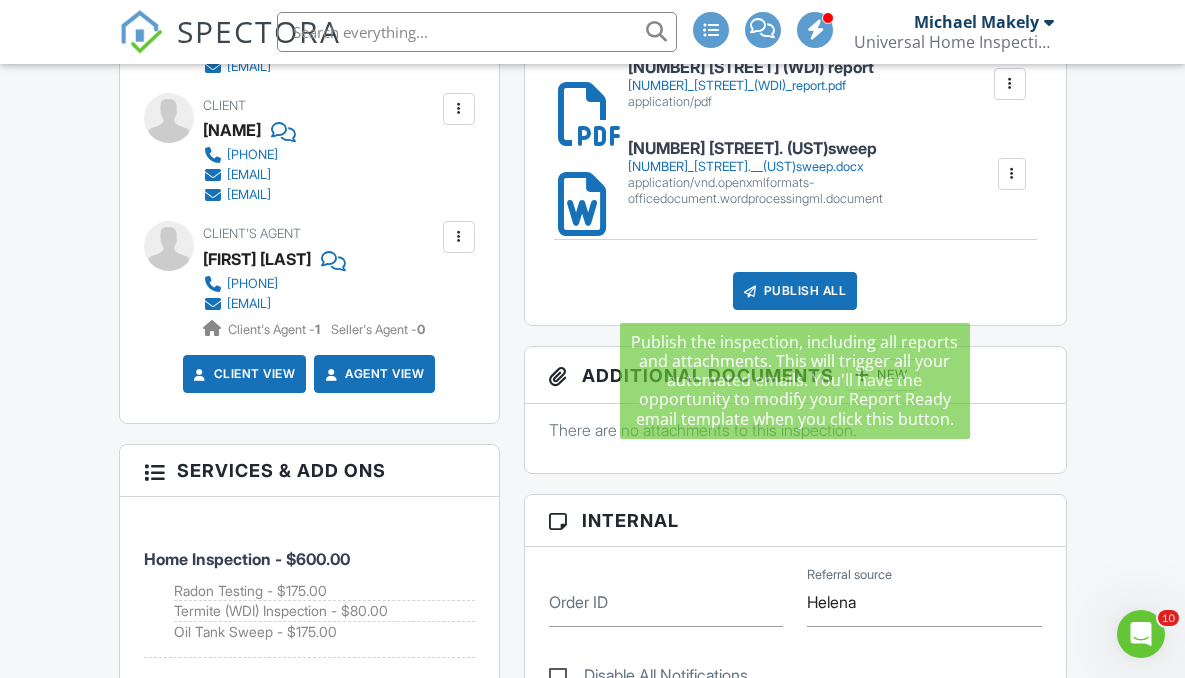 click on "Publish All" at bounding box center [795, 291] 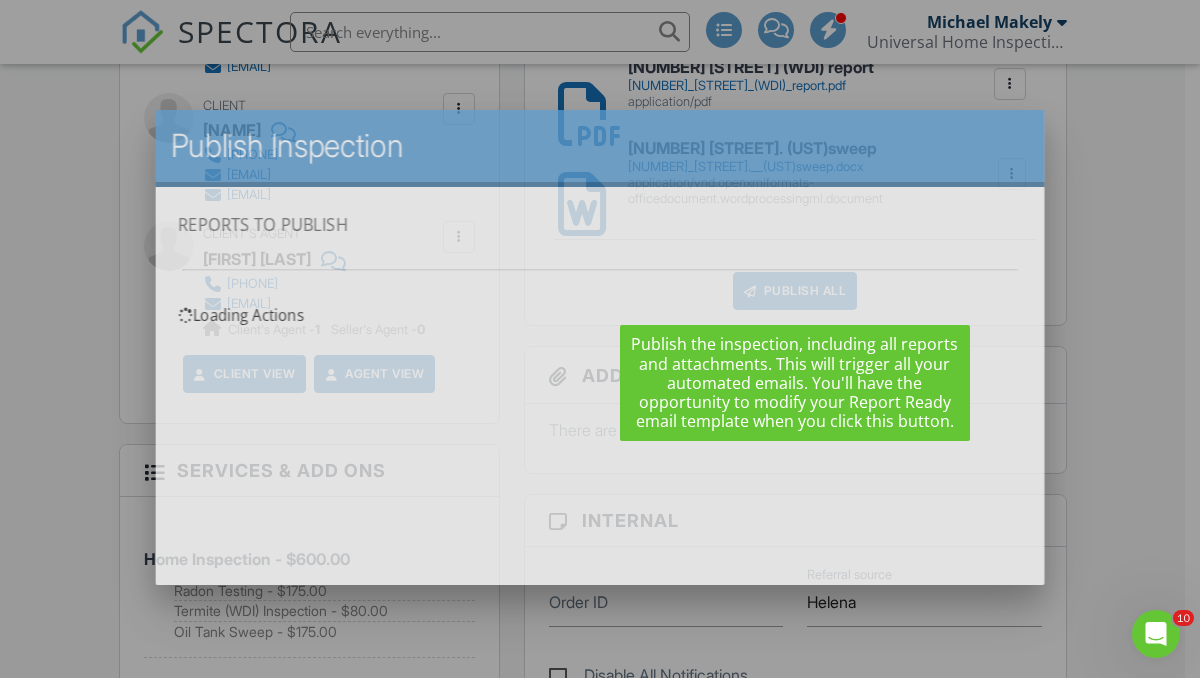 scroll, scrollTop: 0, scrollLeft: 0, axis: both 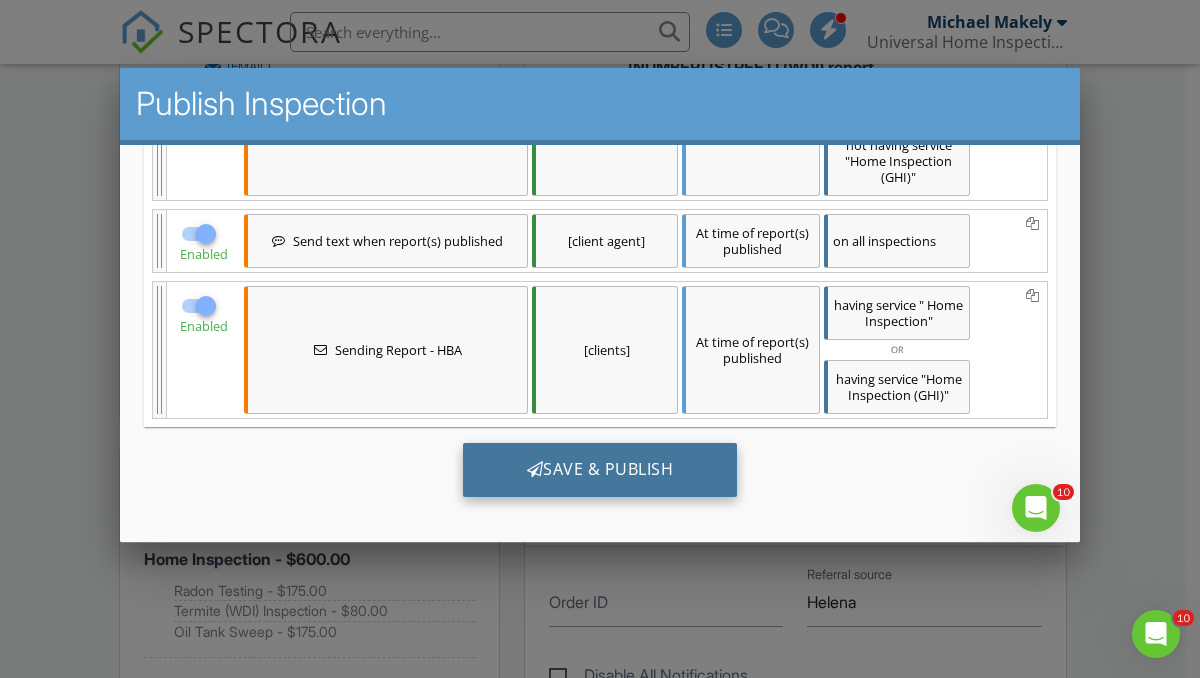 click on "Save & Publish" at bounding box center (600, 469) 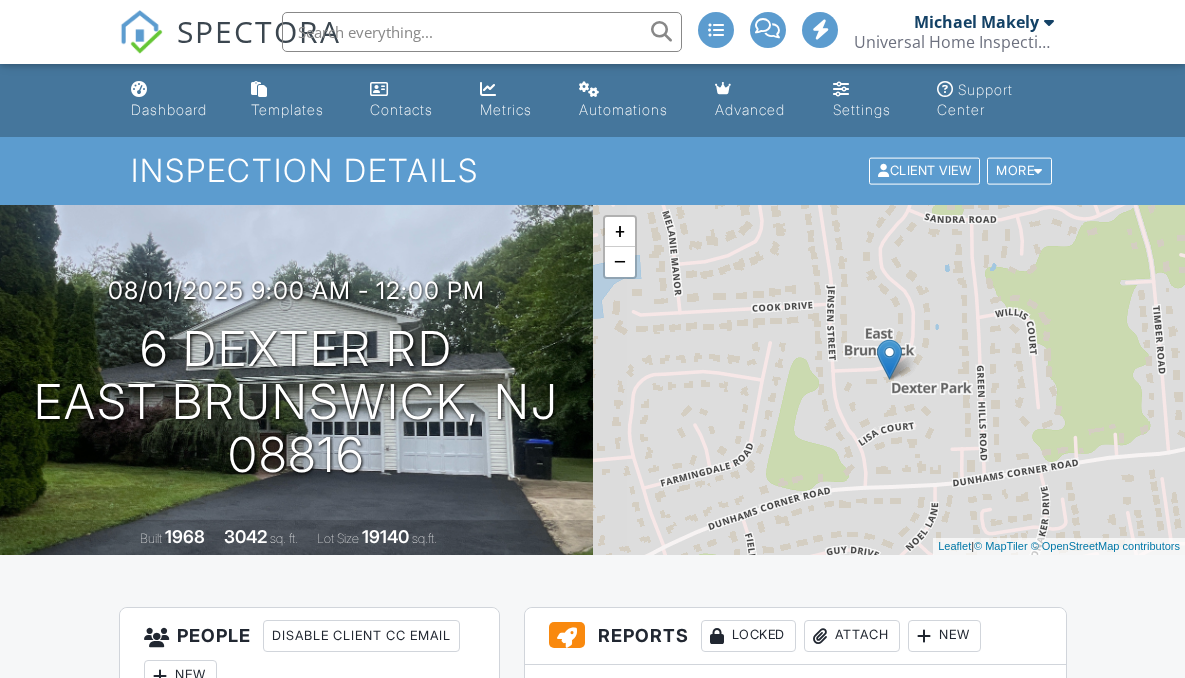 scroll, scrollTop: 0, scrollLeft: 0, axis: both 